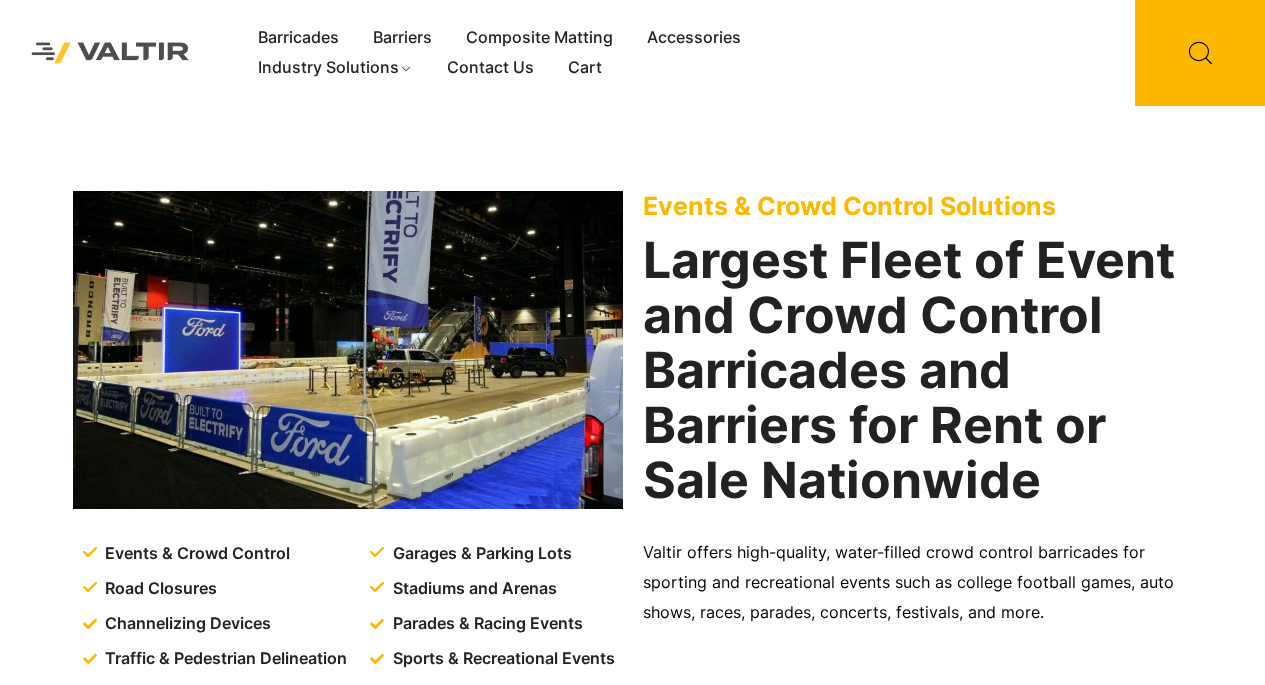scroll, scrollTop: 0, scrollLeft: 0, axis: both 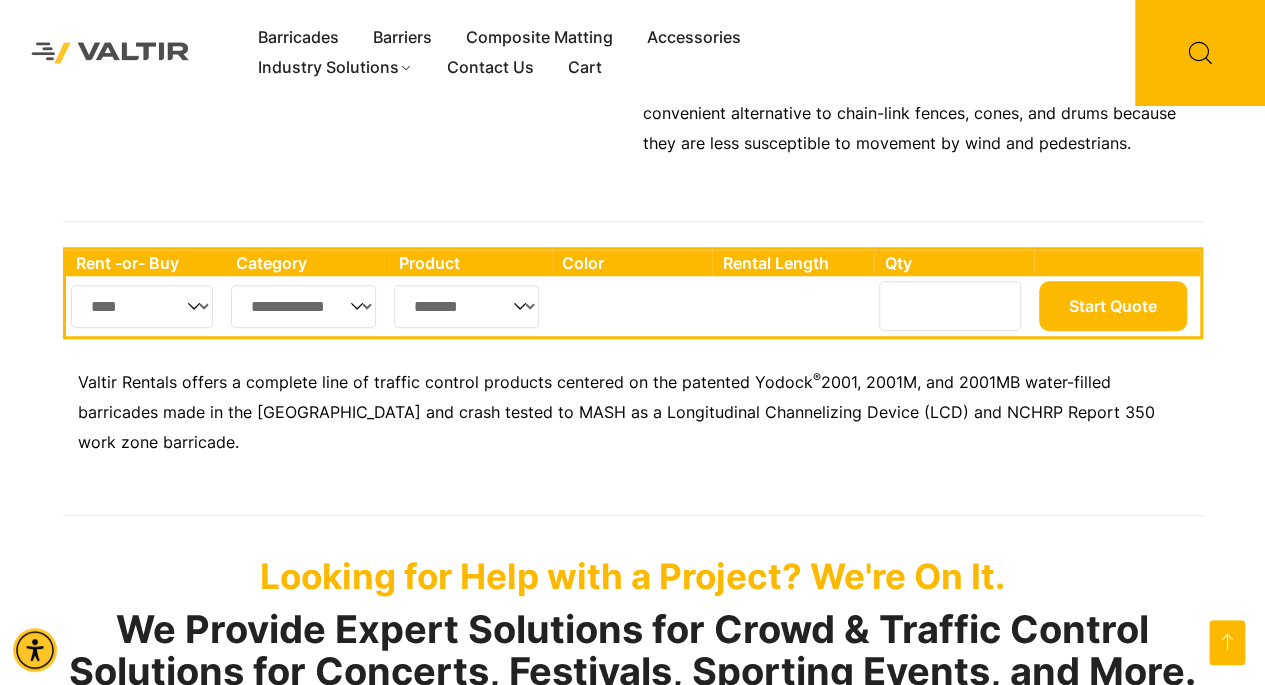 click on "**** ***" at bounding box center [142, 306] 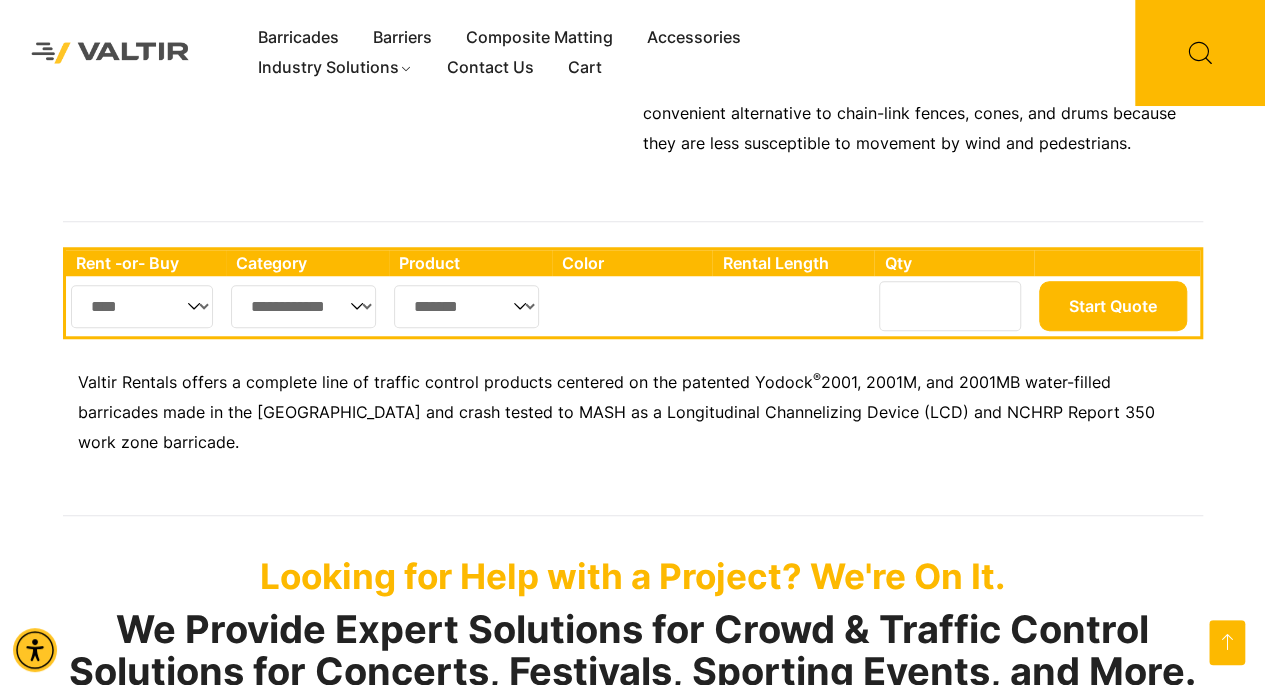 click on "**********" at bounding box center (304, 306) 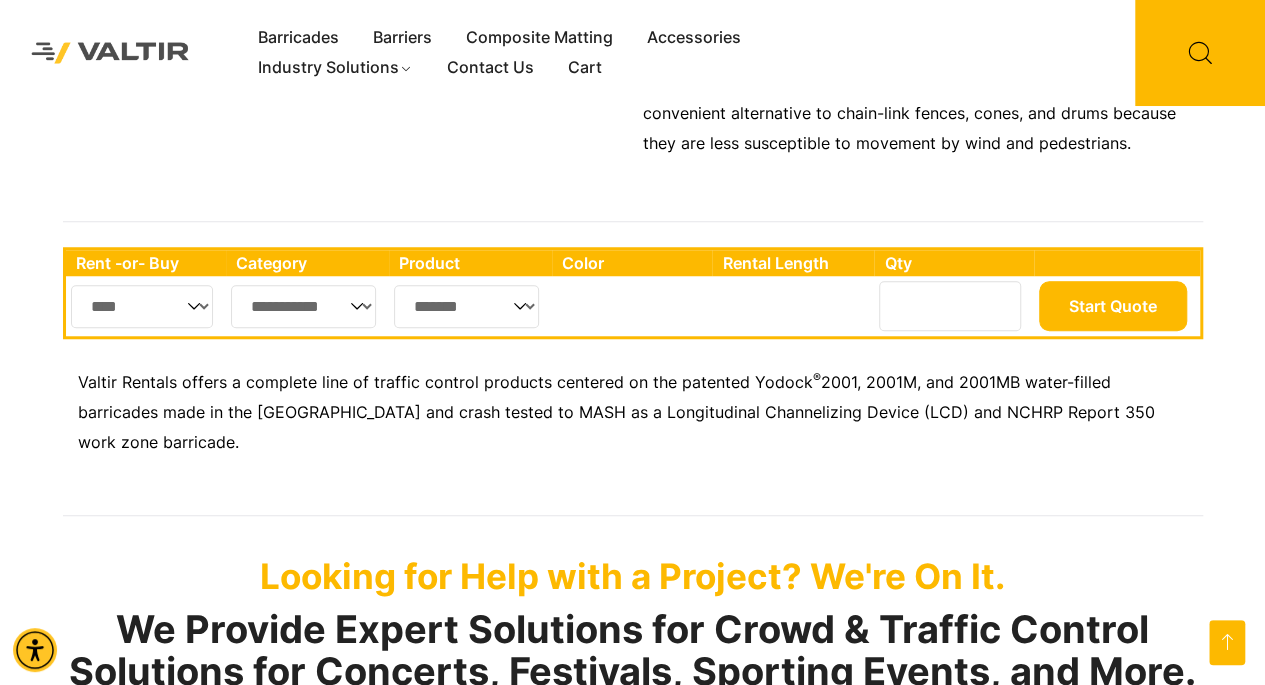 click on "**********" at bounding box center (304, 306) 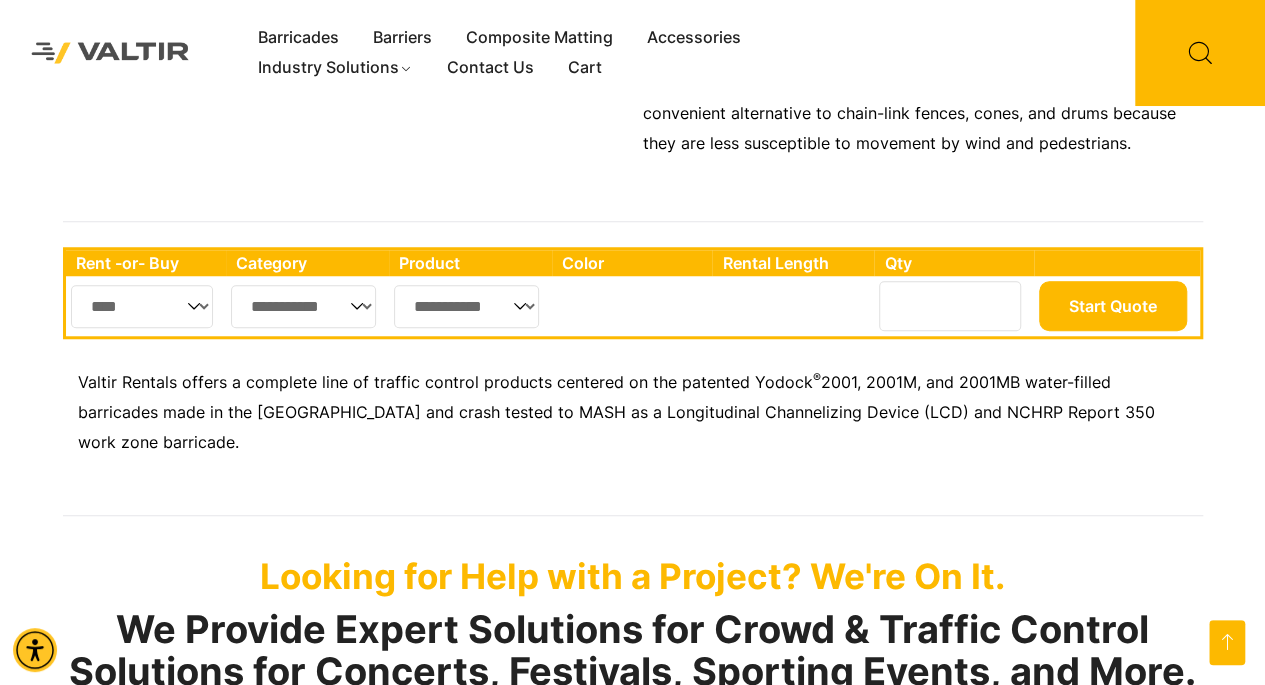 click on "**********" at bounding box center [466, 306] 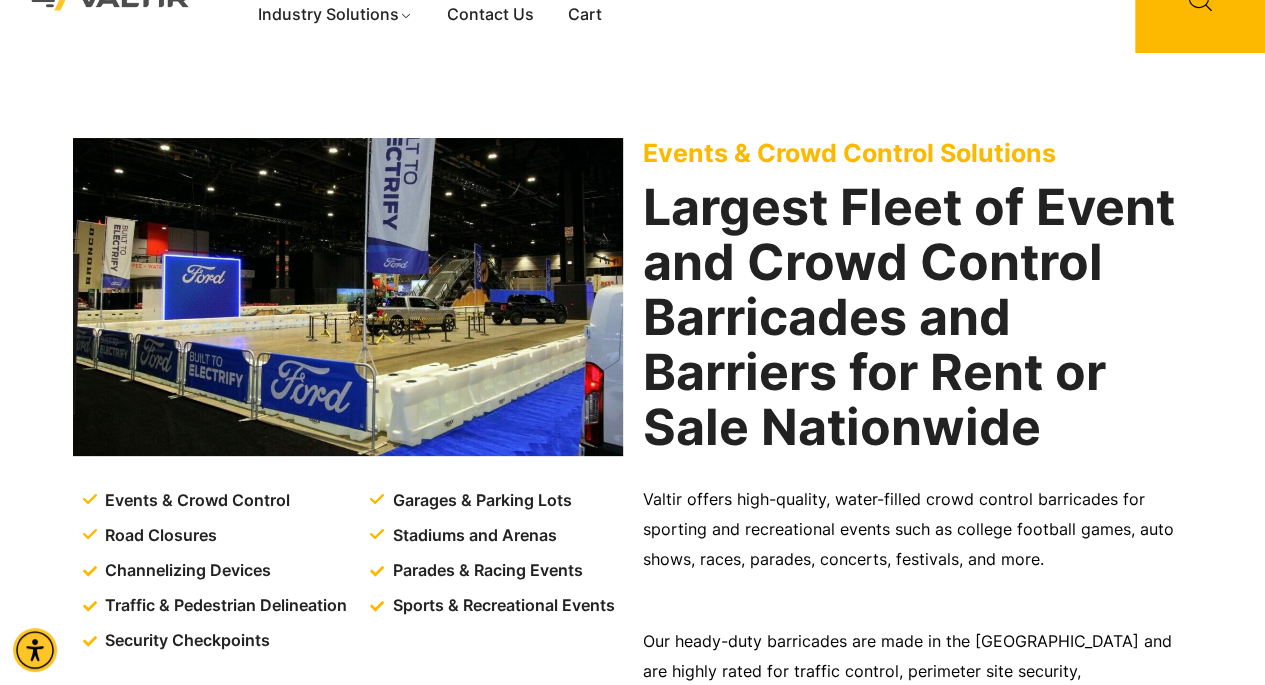 scroll, scrollTop: 0, scrollLeft: 0, axis: both 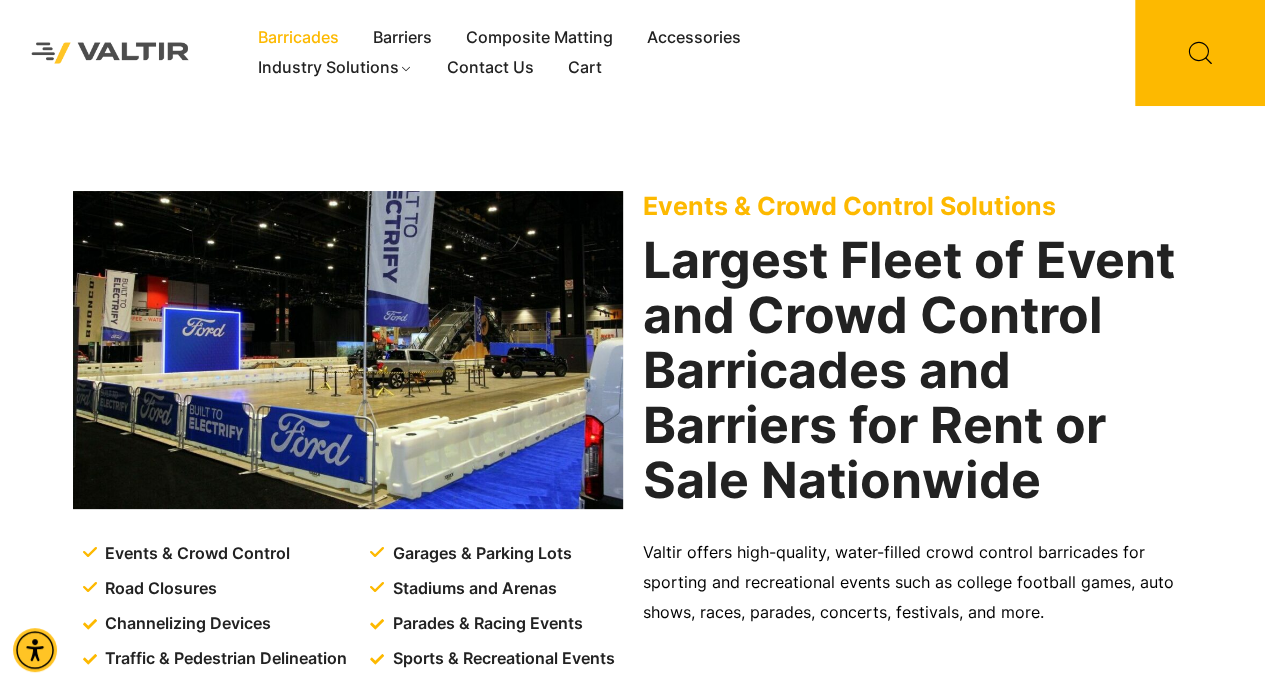 click on "Barricades" at bounding box center (298, 38) 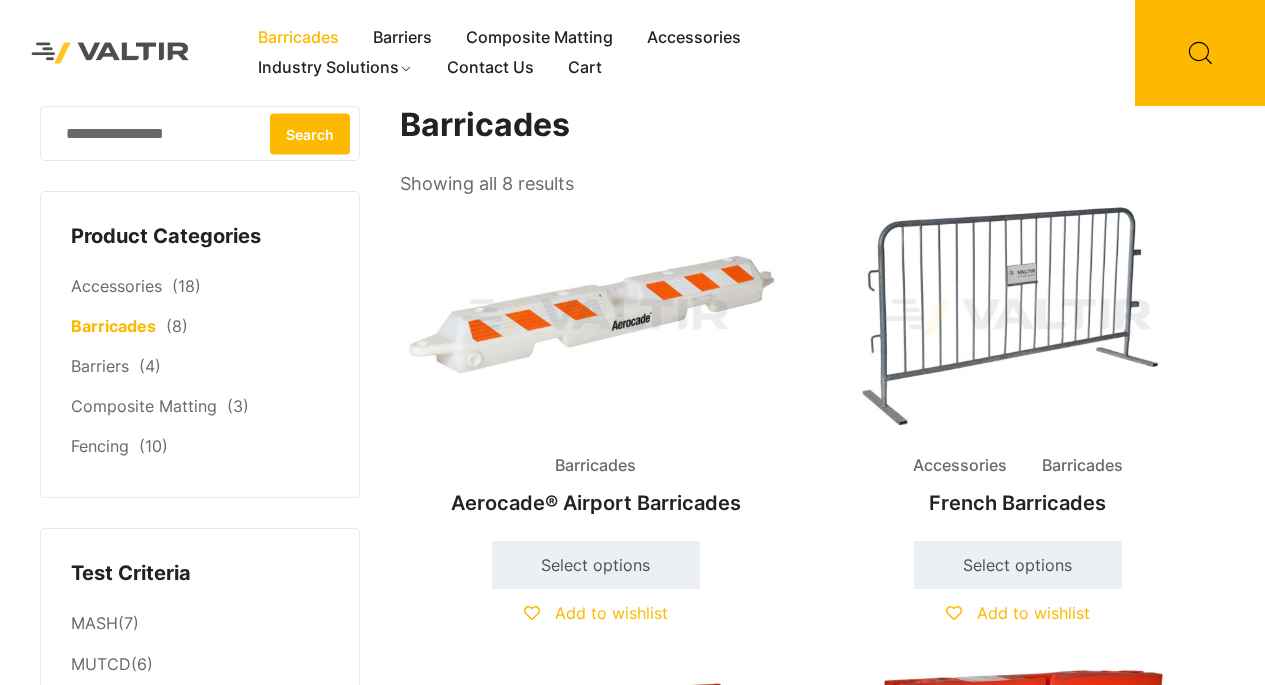 scroll, scrollTop: 0, scrollLeft: 0, axis: both 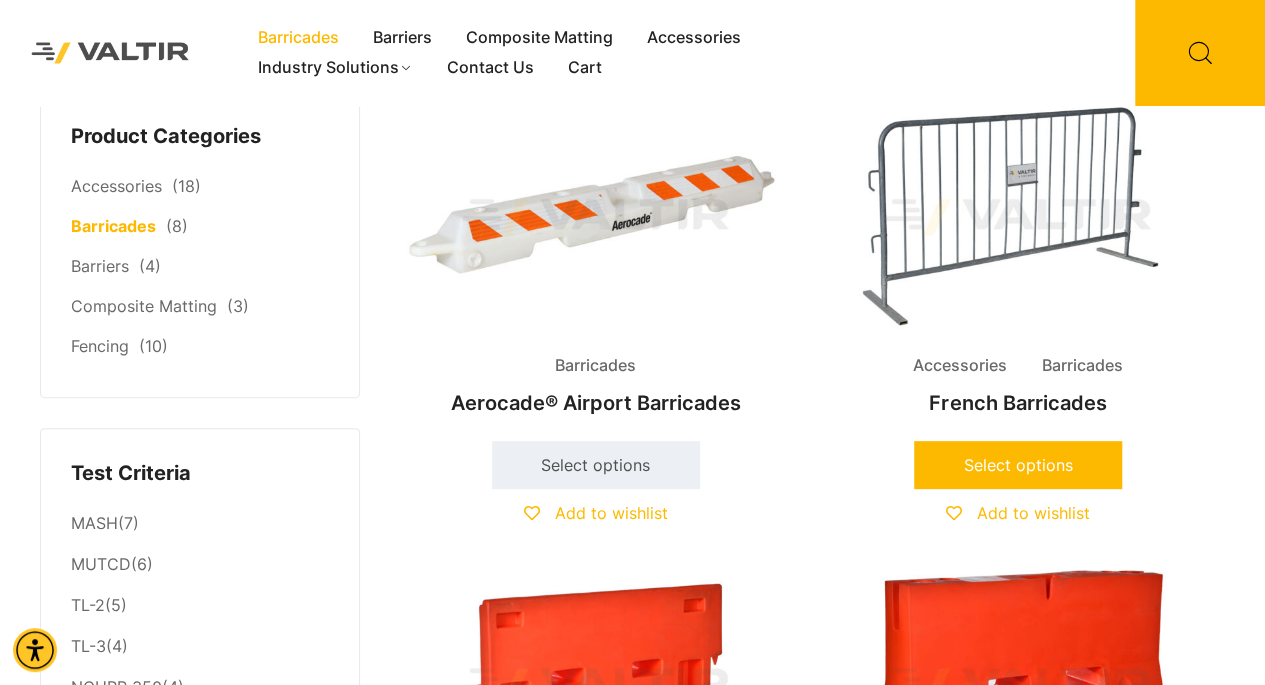 click on "Select options" at bounding box center [1018, 465] 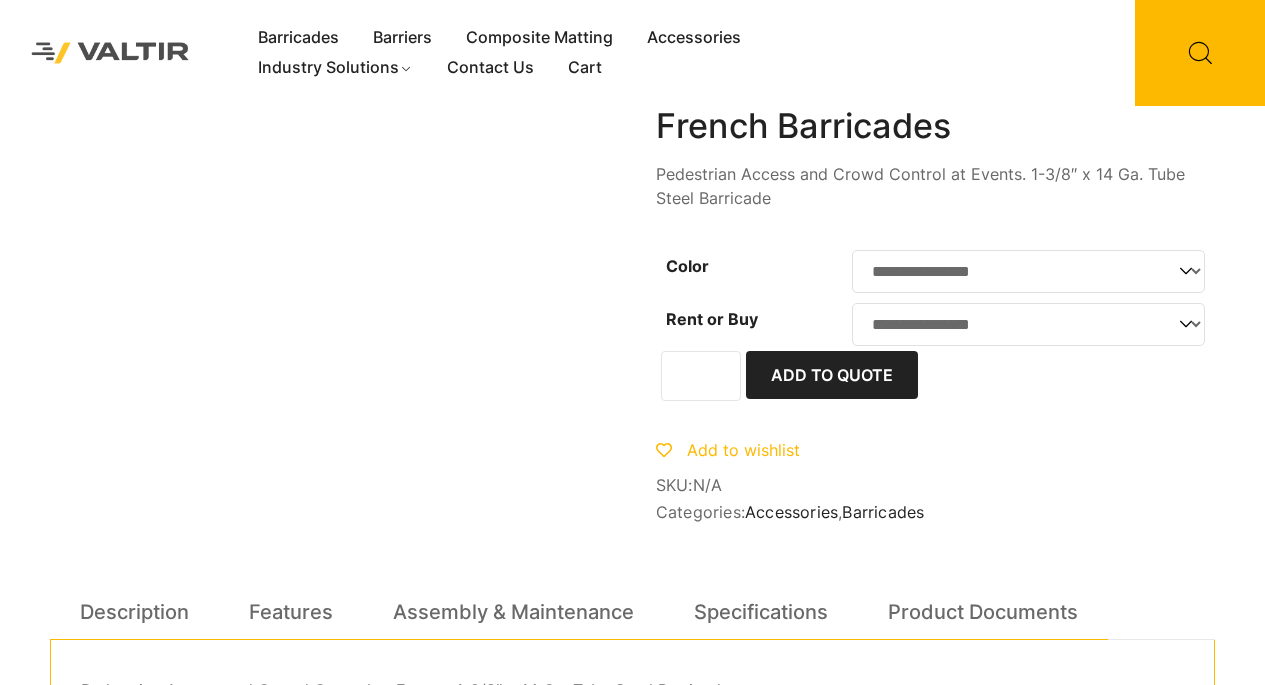 scroll, scrollTop: 0, scrollLeft: 0, axis: both 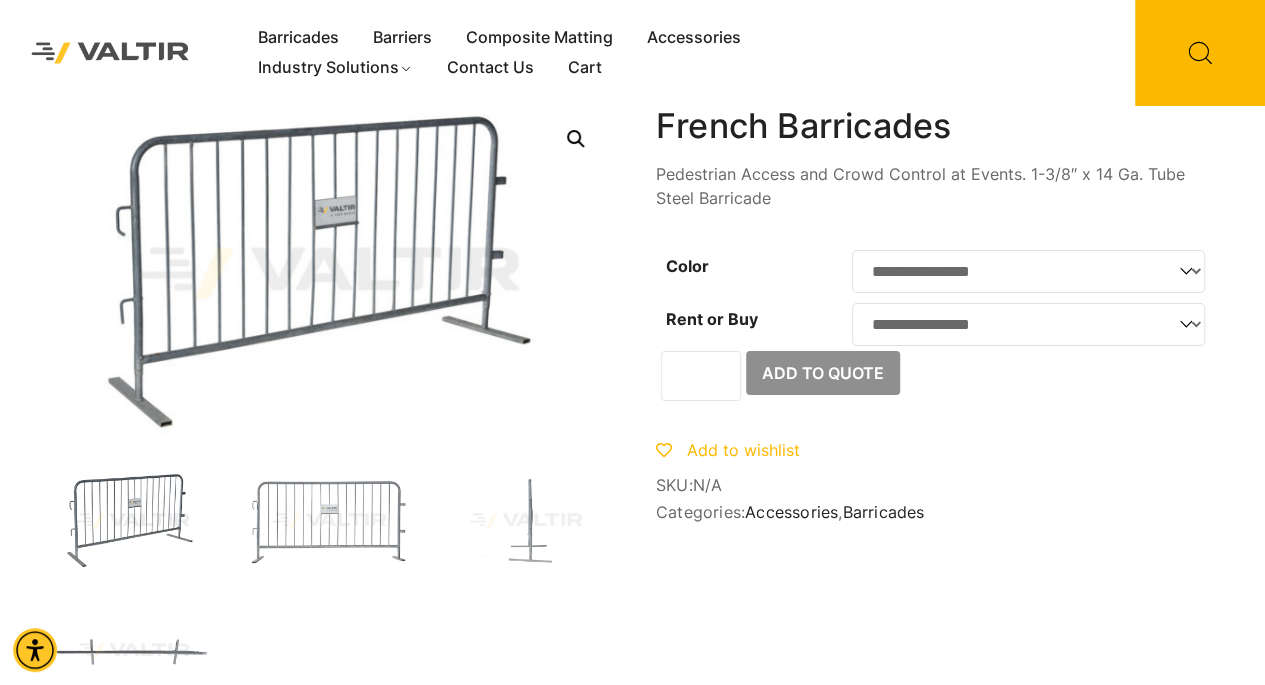 click on "**********" 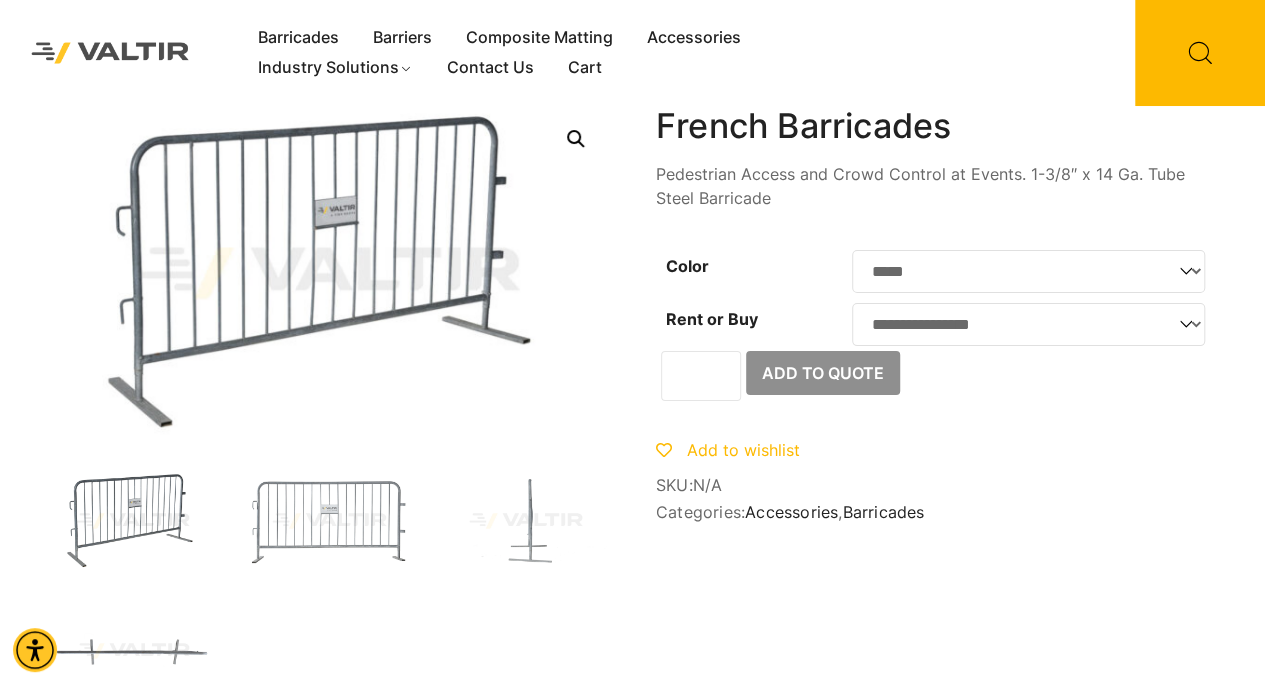 click on "**********" 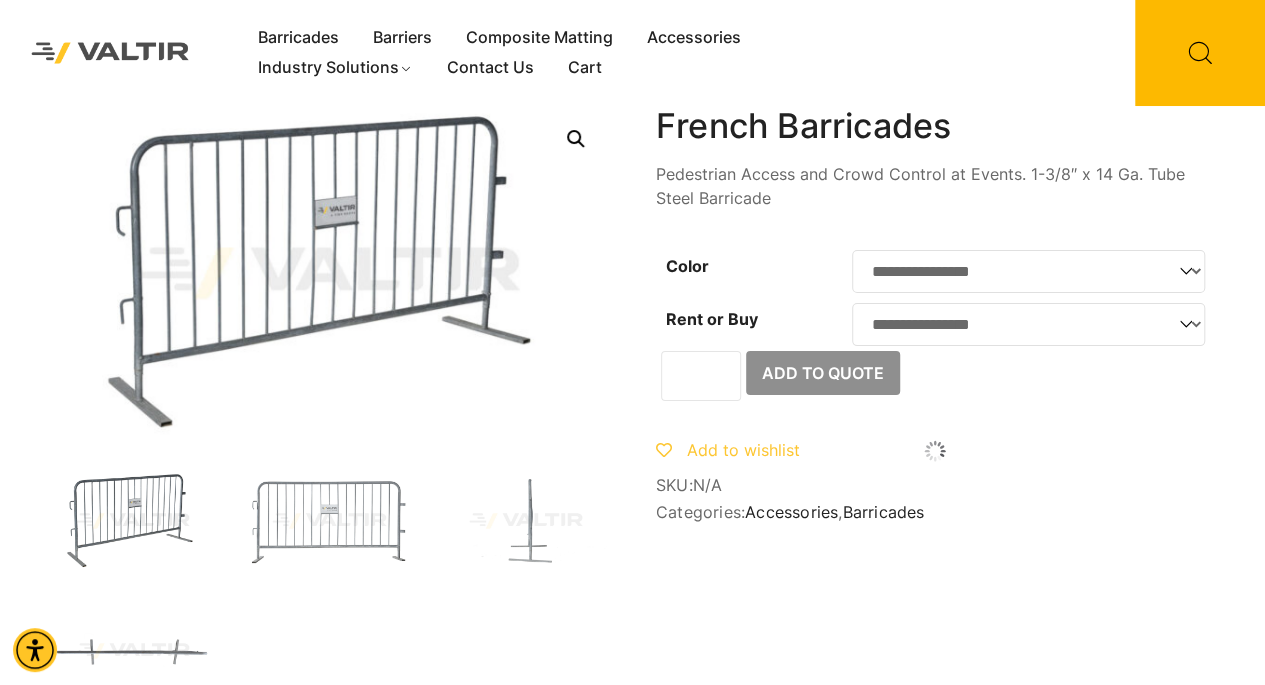 click on "**********" 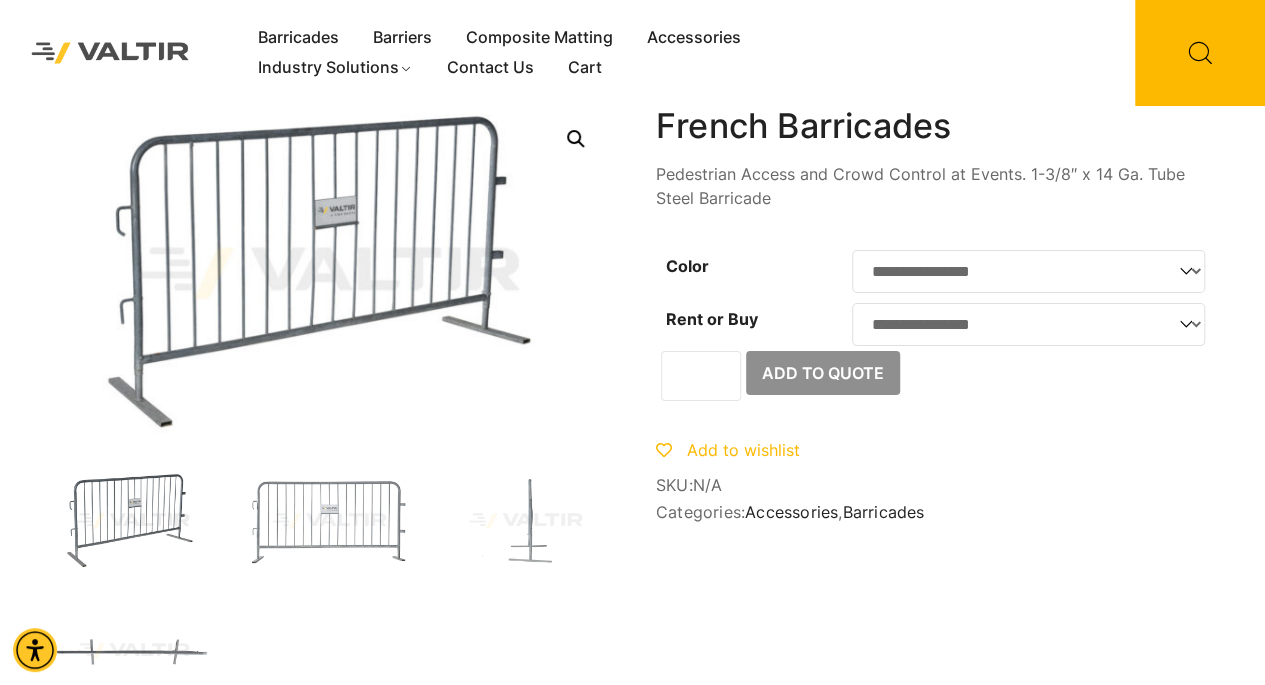 select on "****" 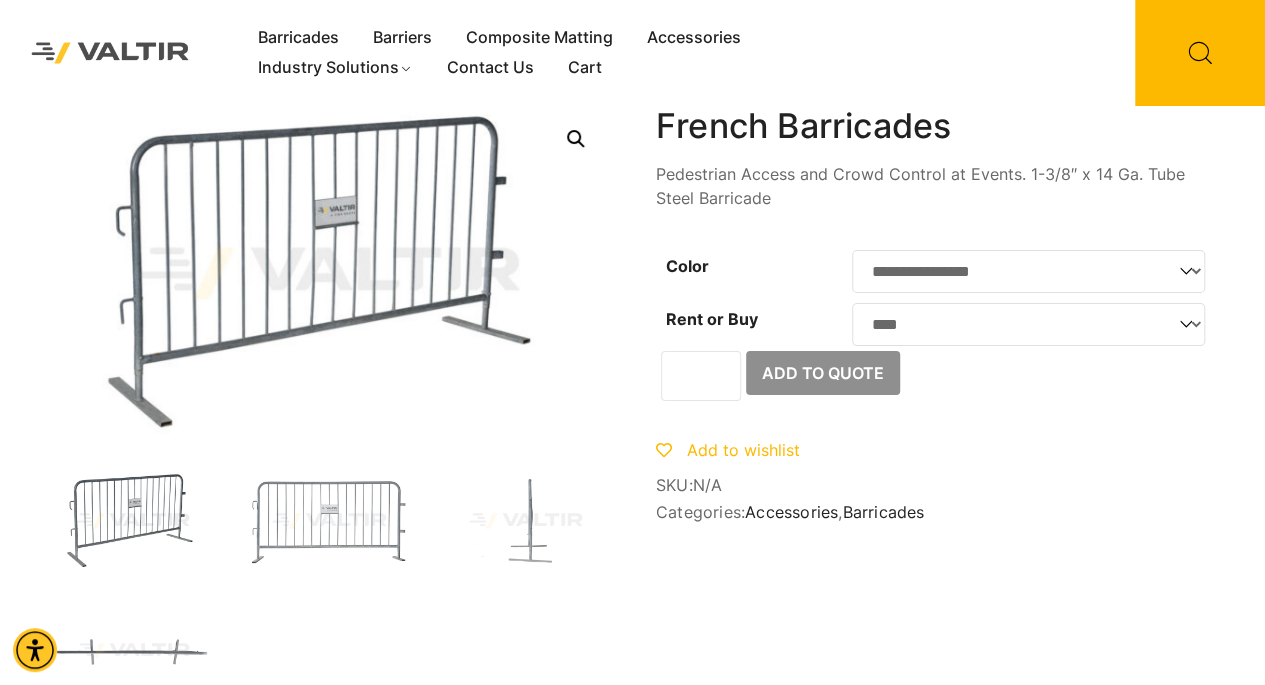 click on "**********" 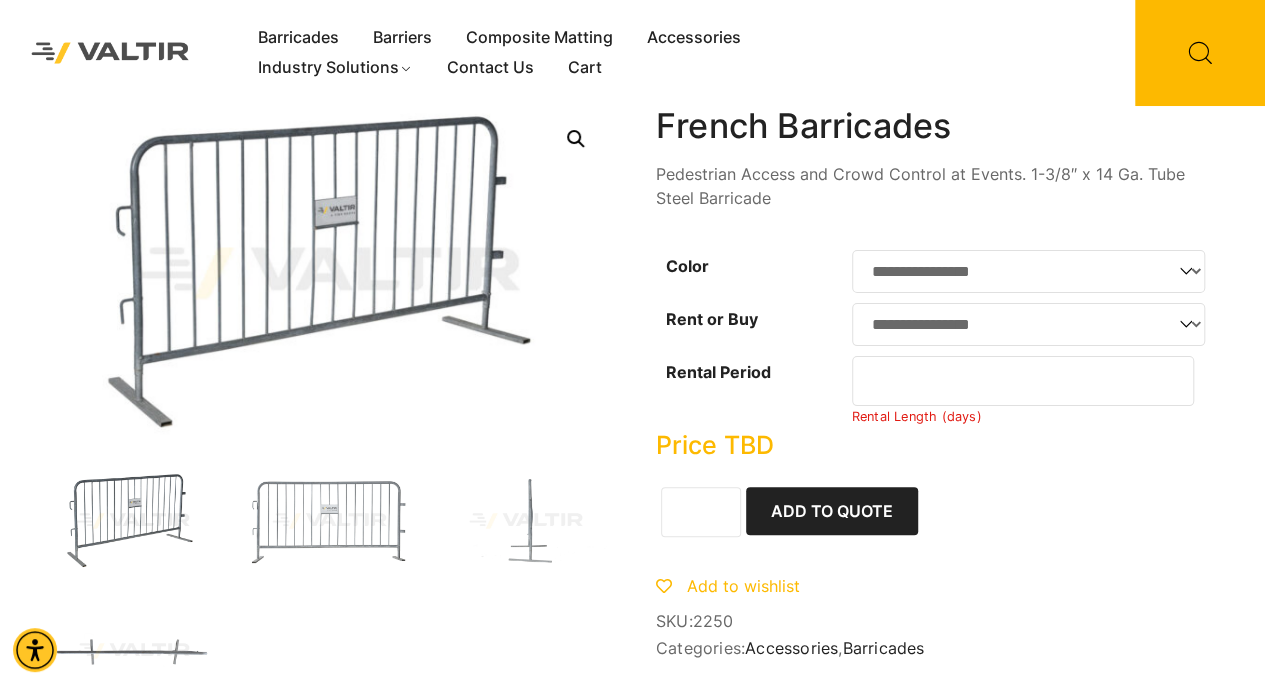 click on "*" 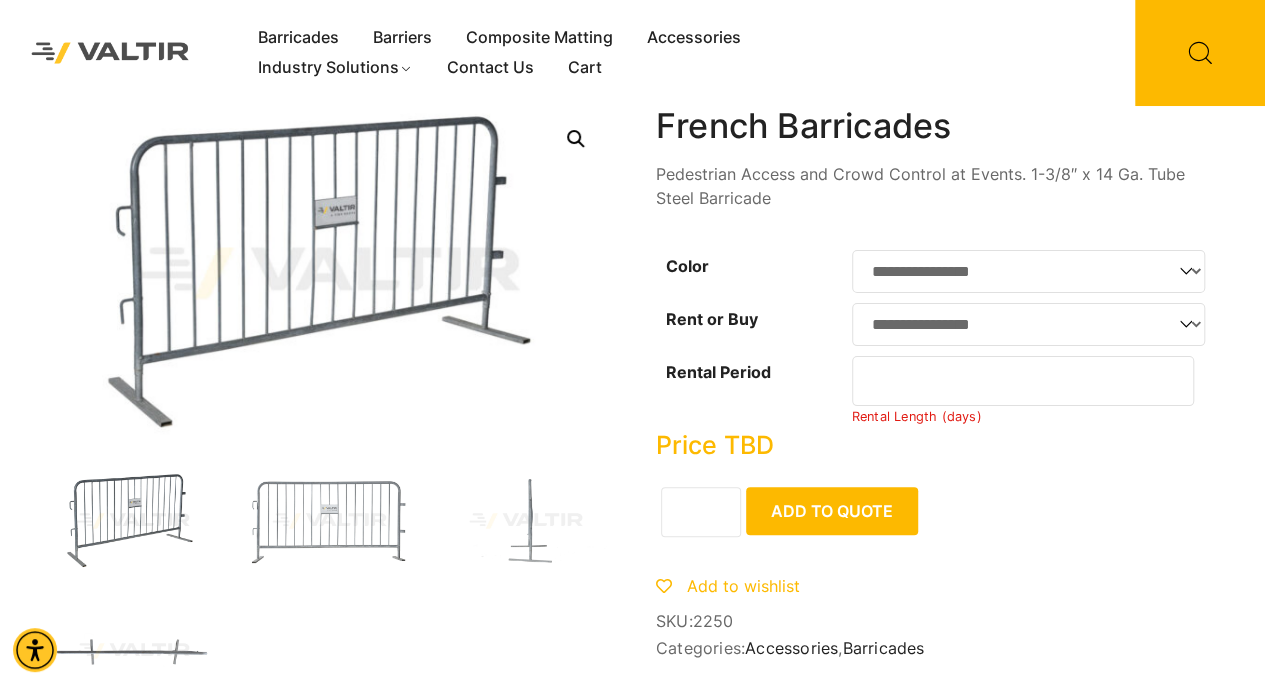 click on "Add to Quote" 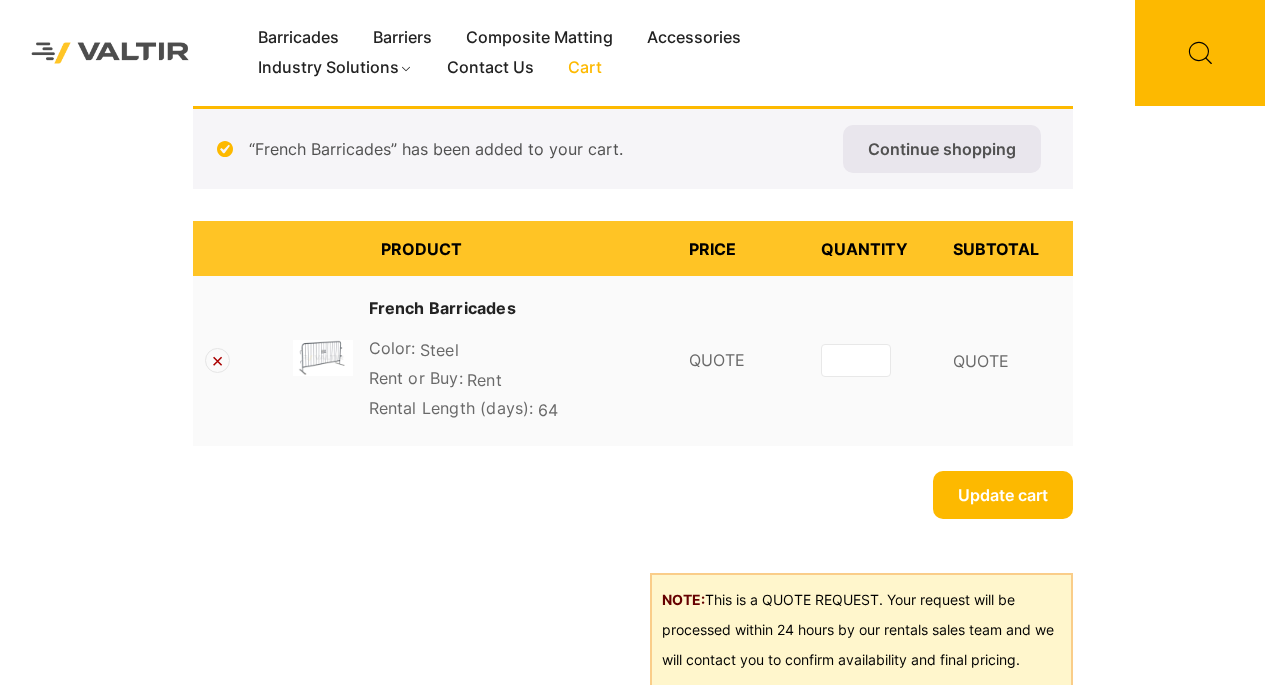 scroll, scrollTop: 0, scrollLeft: 0, axis: both 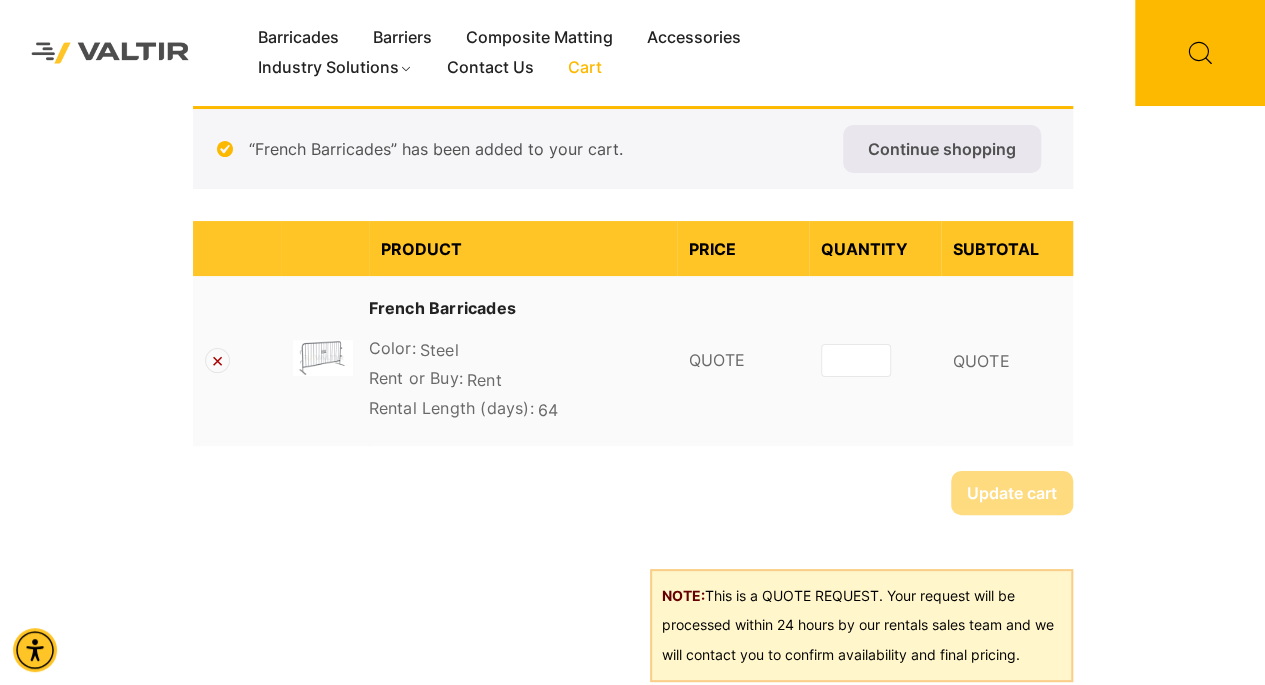 click on "*" at bounding box center (856, 360) 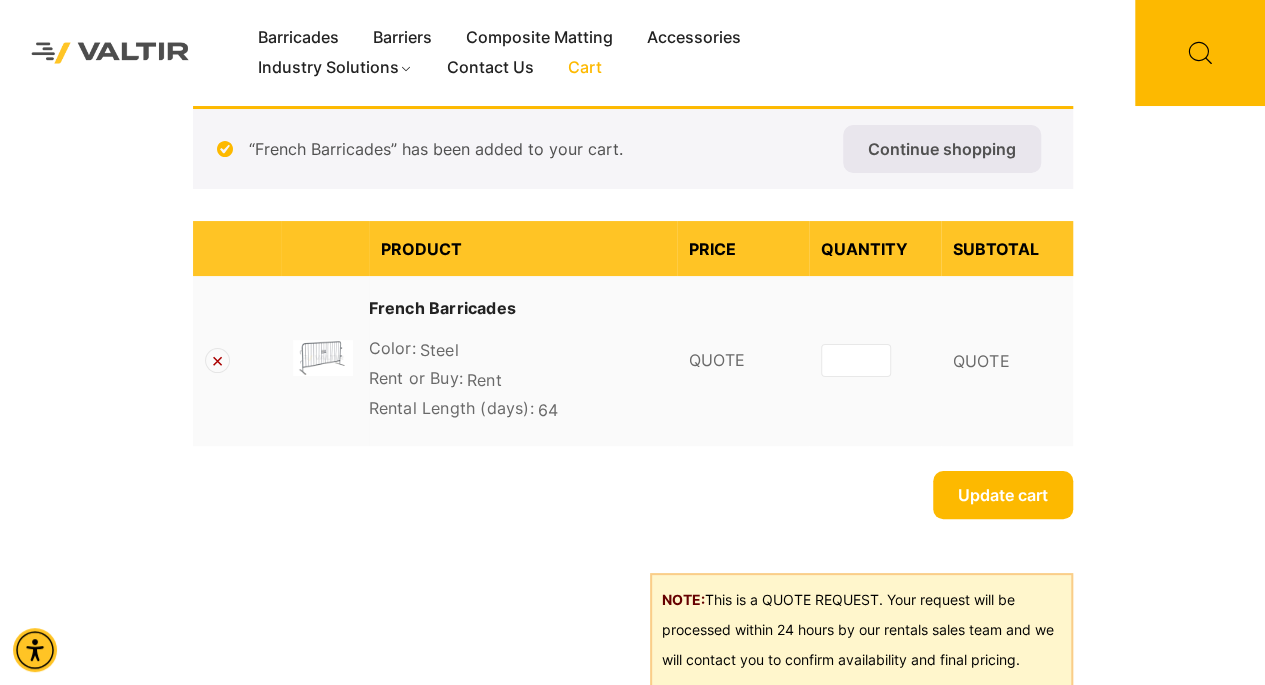 click on "***" at bounding box center [856, 360] 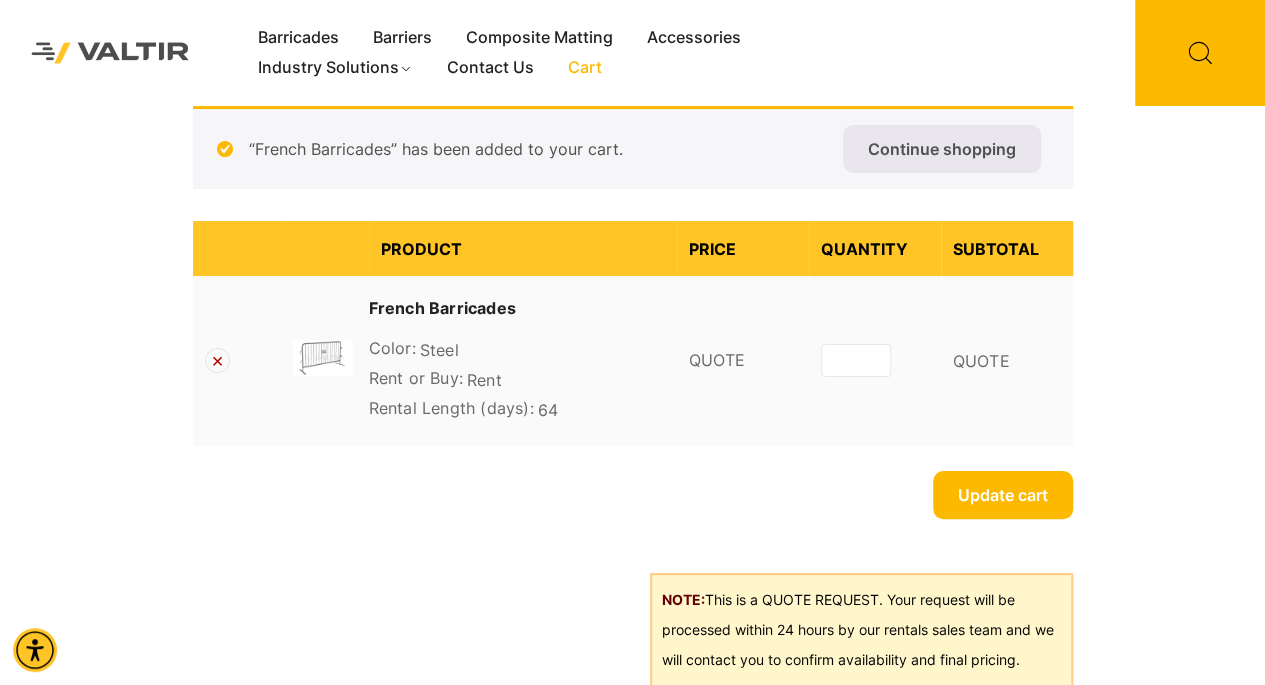 click on "***" at bounding box center [856, 360] 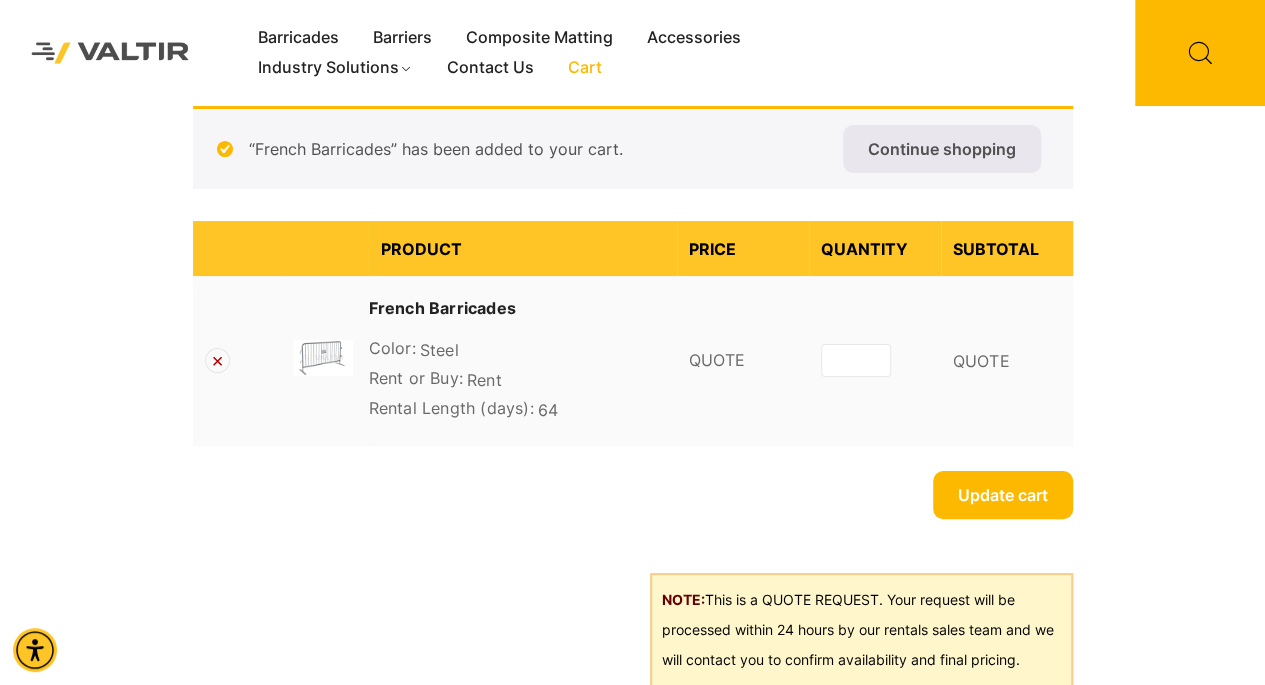 click on "***" at bounding box center [856, 360] 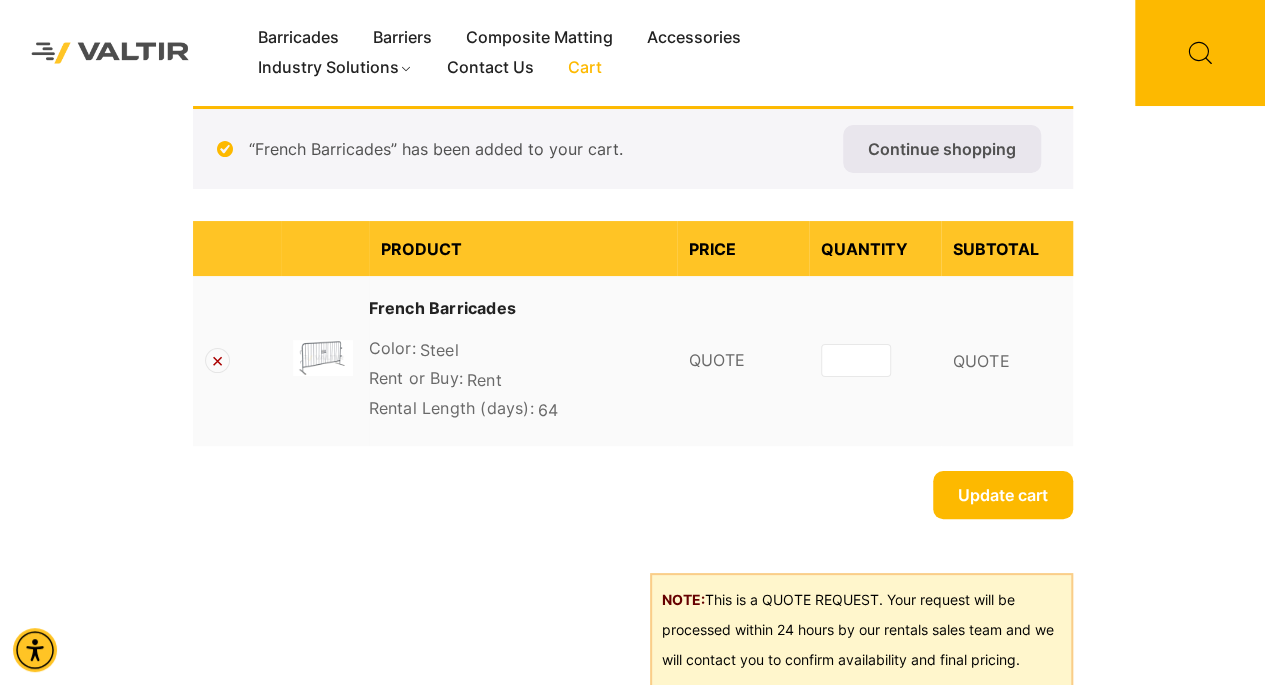 click on "Update cart" at bounding box center (633, 492) 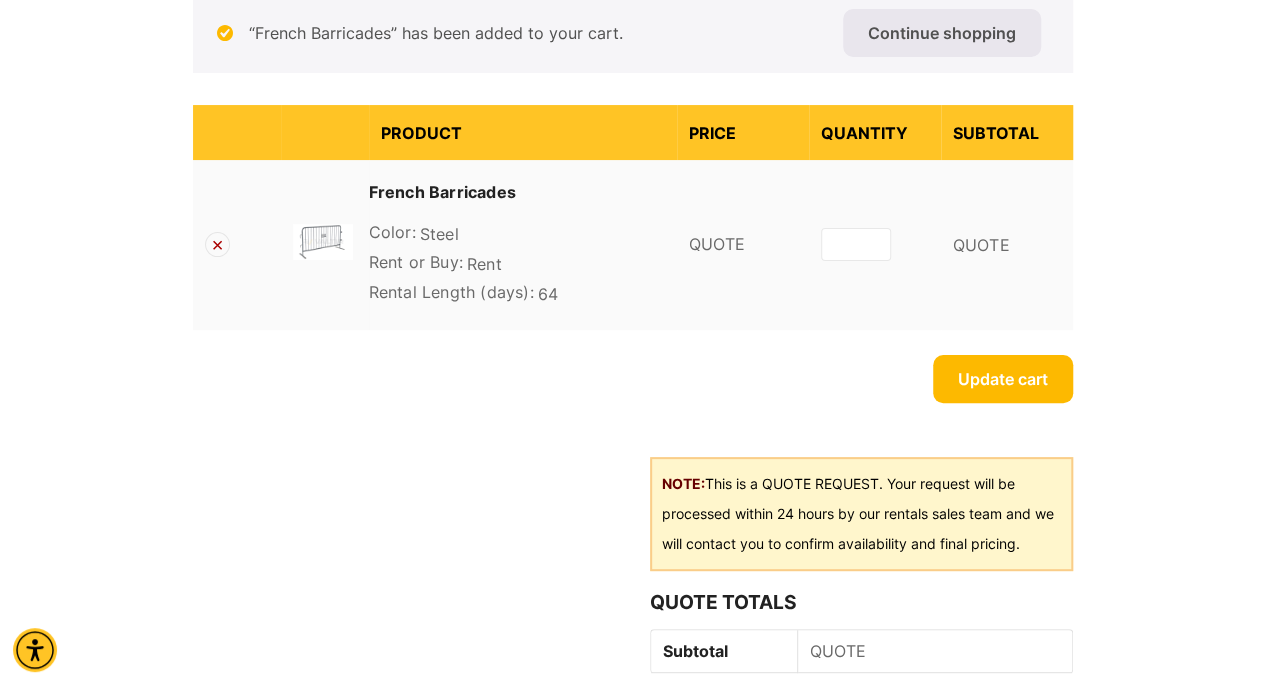 scroll, scrollTop: 0, scrollLeft: 0, axis: both 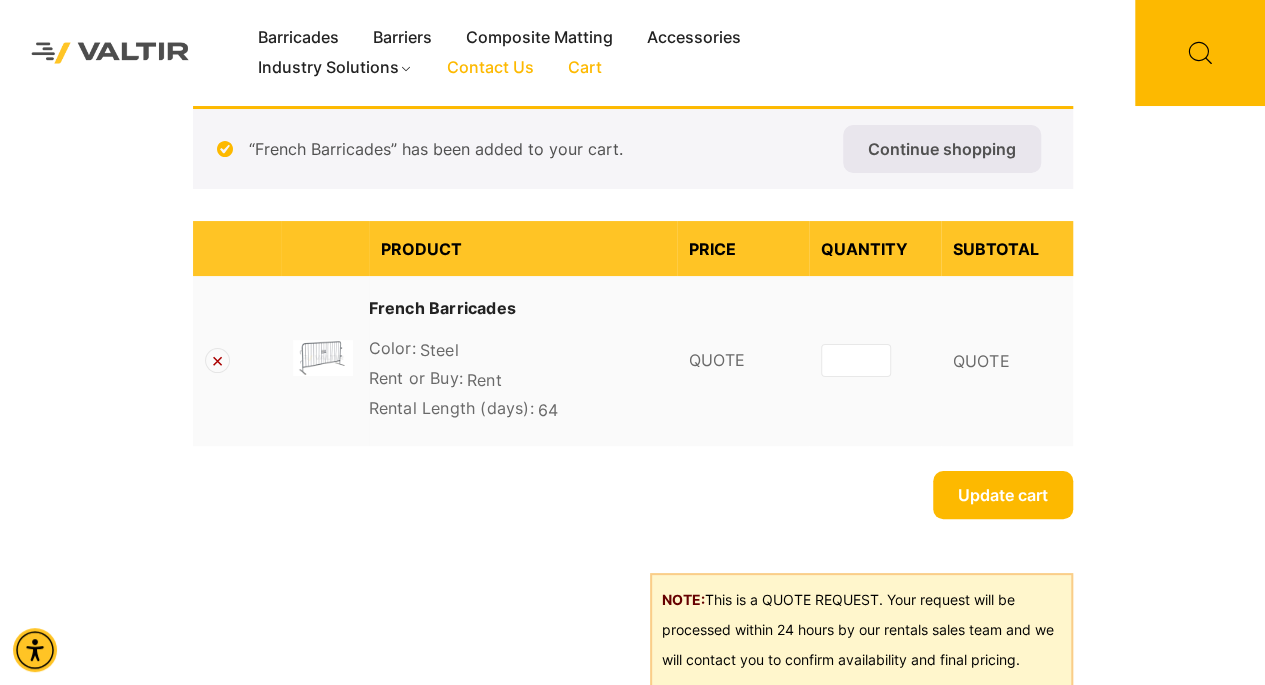 click on "Contact Us" at bounding box center [490, 68] 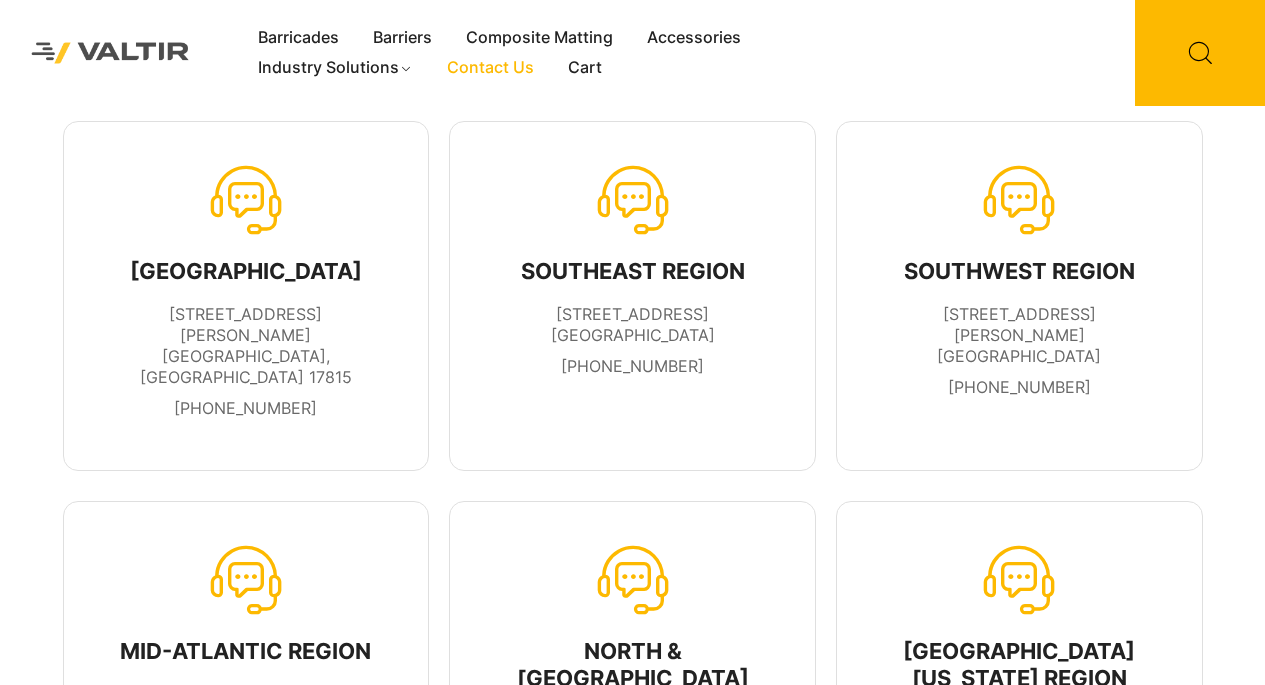 scroll, scrollTop: 0, scrollLeft: 0, axis: both 